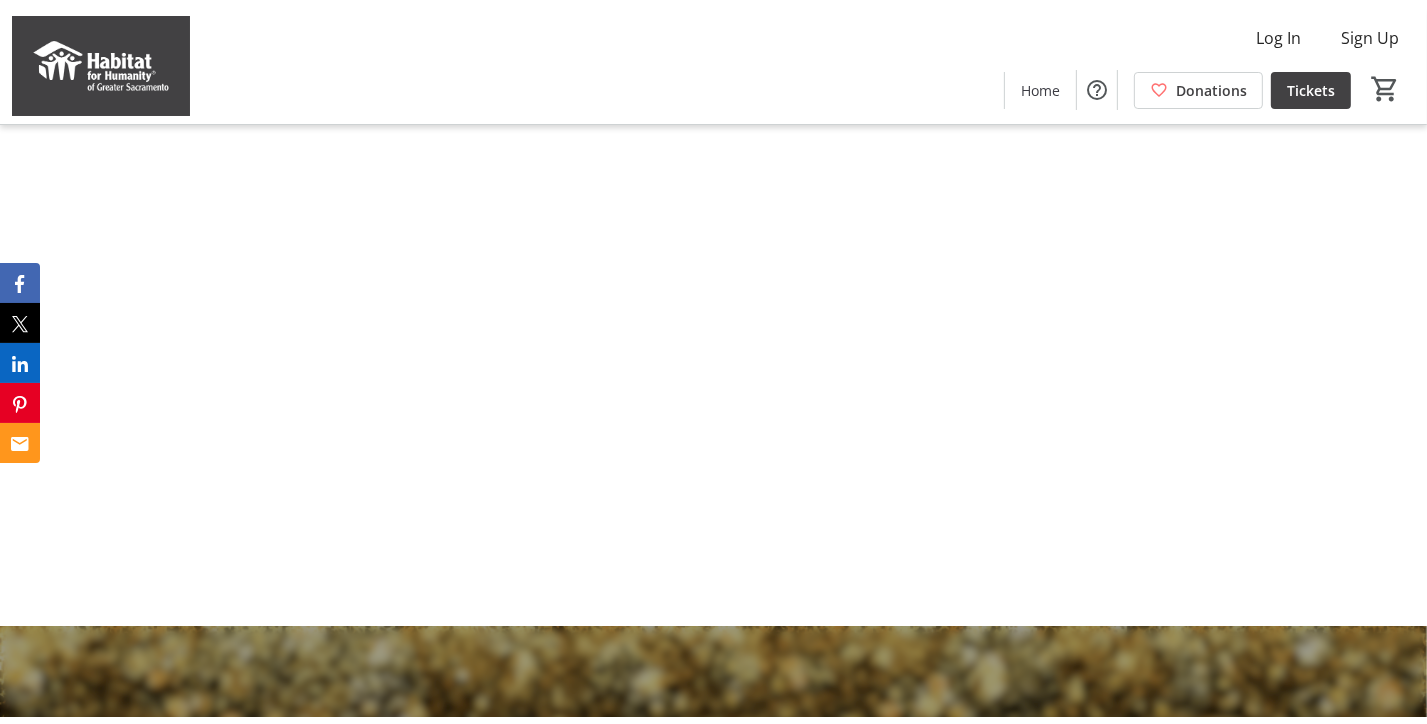 scroll, scrollTop: 0, scrollLeft: 0, axis: both 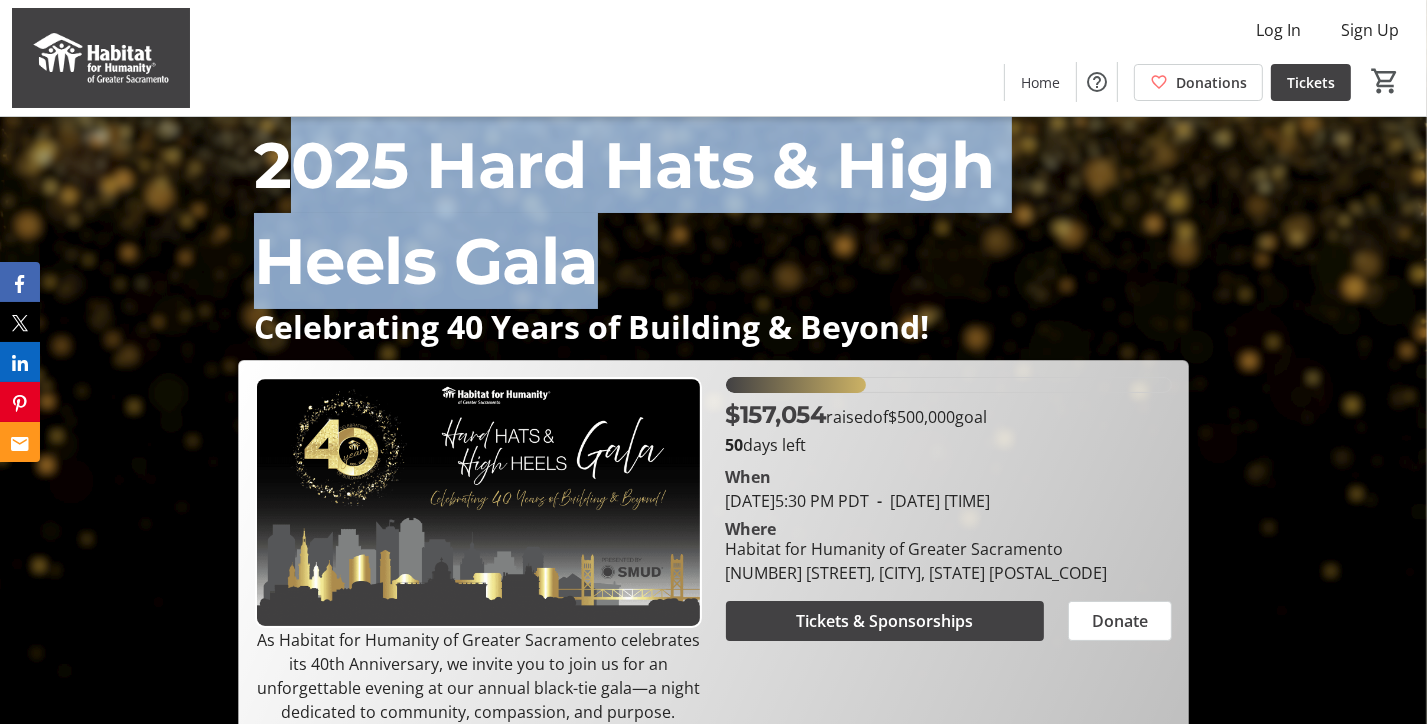 drag, startPoint x: 328, startPoint y: 171, endPoint x: 584, endPoint y: 267, distance: 273.4081 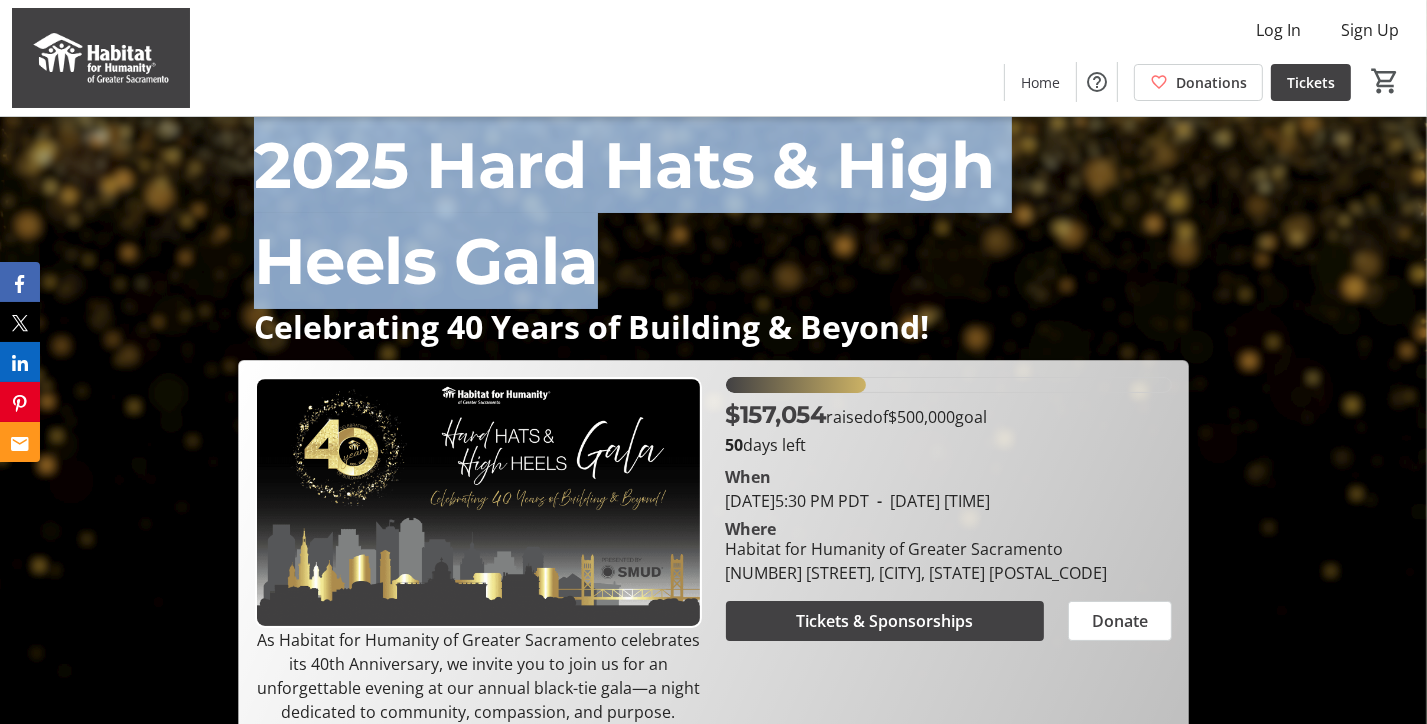 drag, startPoint x: 252, startPoint y: 157, endPoint x: 614, endPoint y: 244, distance: 372.30768 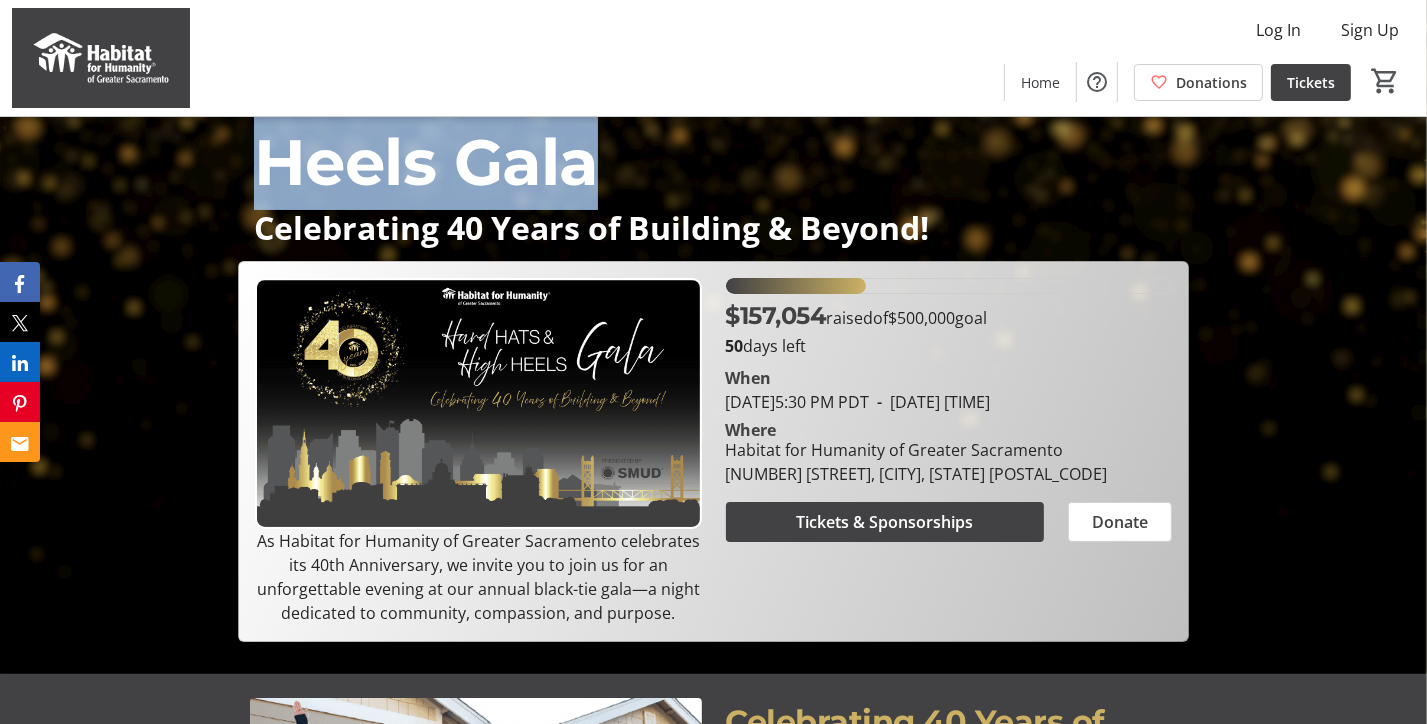 scroll, scrollTop: 100, scrollLeft: 0, axis: vertical 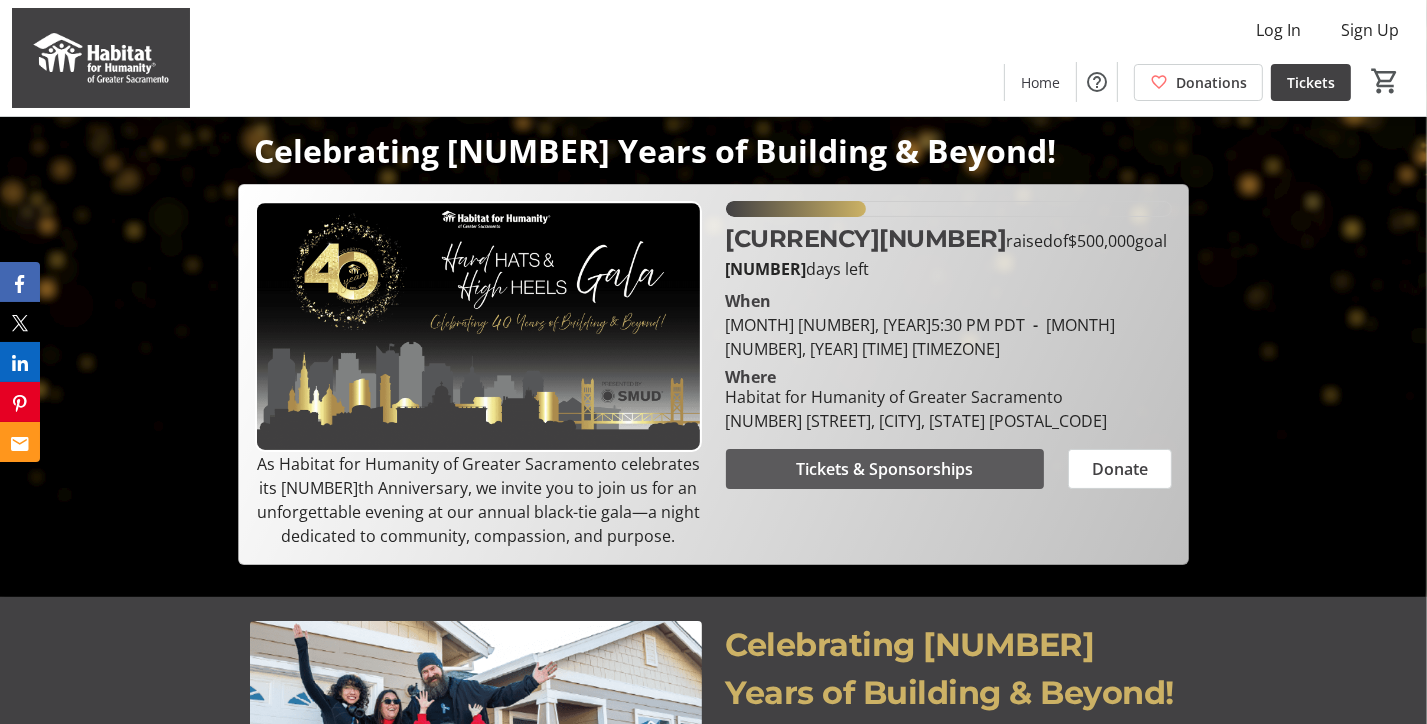 click on "Tickets & Sponsorships" at bounding box center [884, 469] 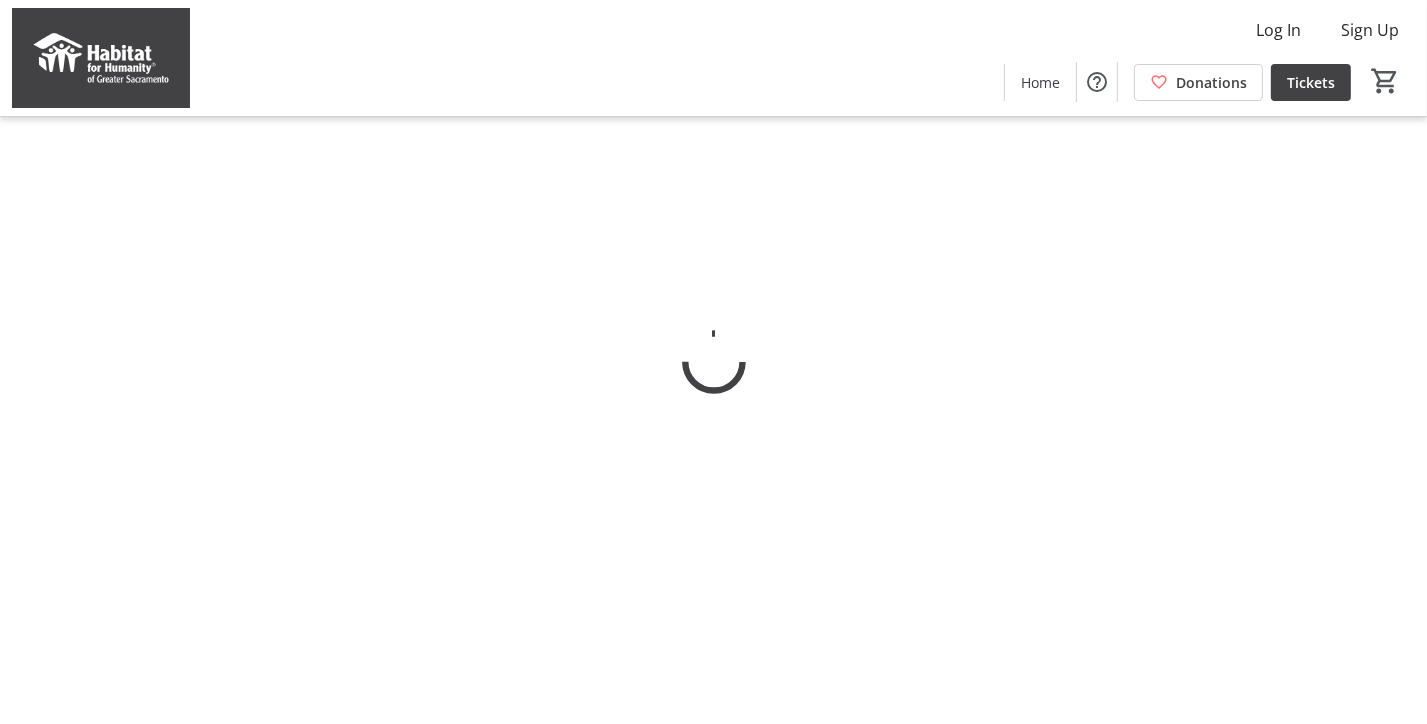 scroll, scrollTop: 0, scrollLeft: 0, axis: both 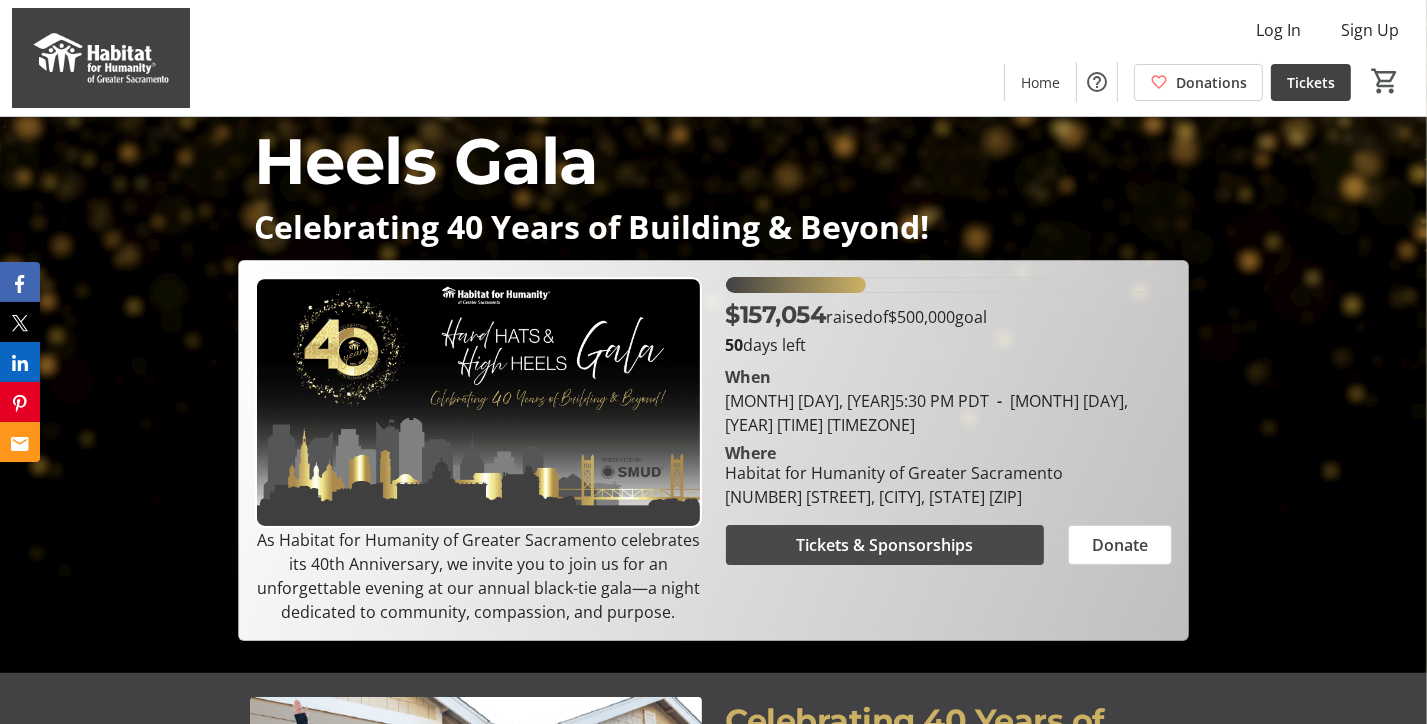 click on "Tickets & Sponsorships" at bounding box center (884, 545) 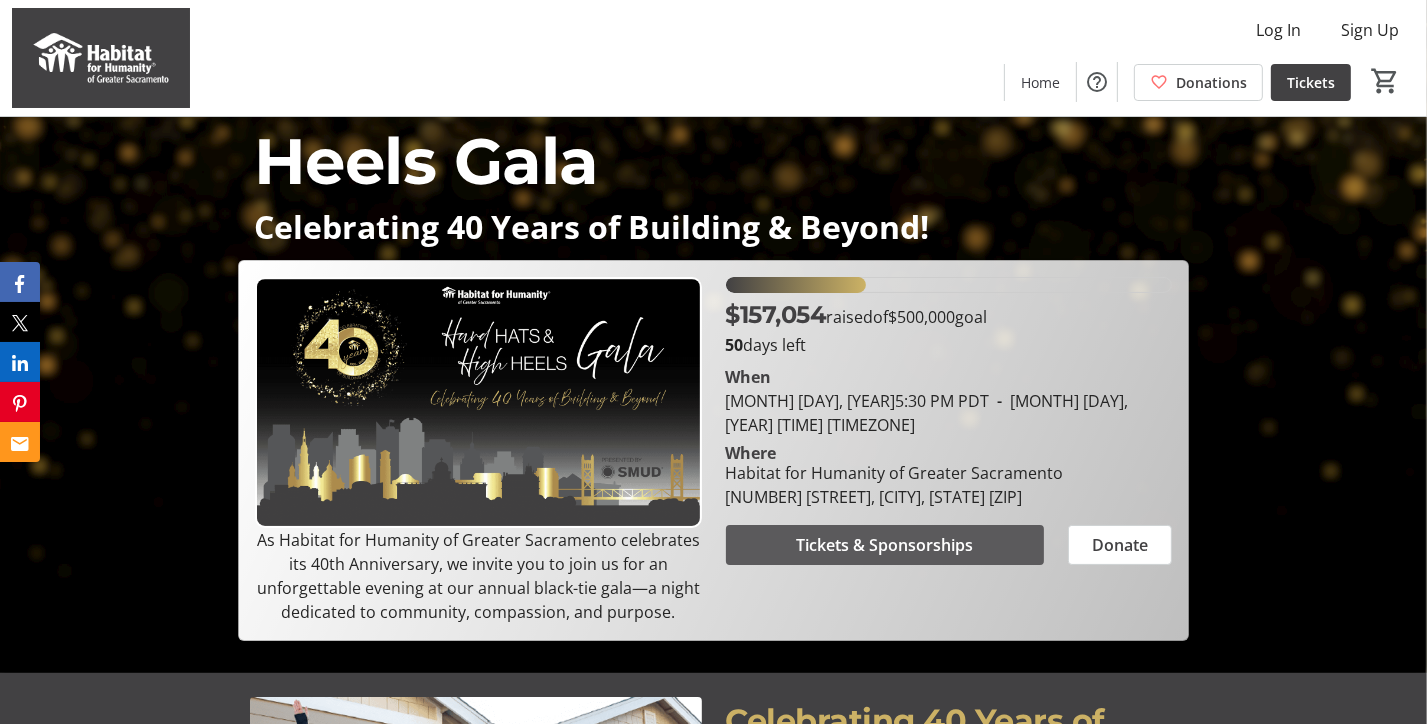 scroll, scrollTop: 0, scrollLeft: 0, axis: both 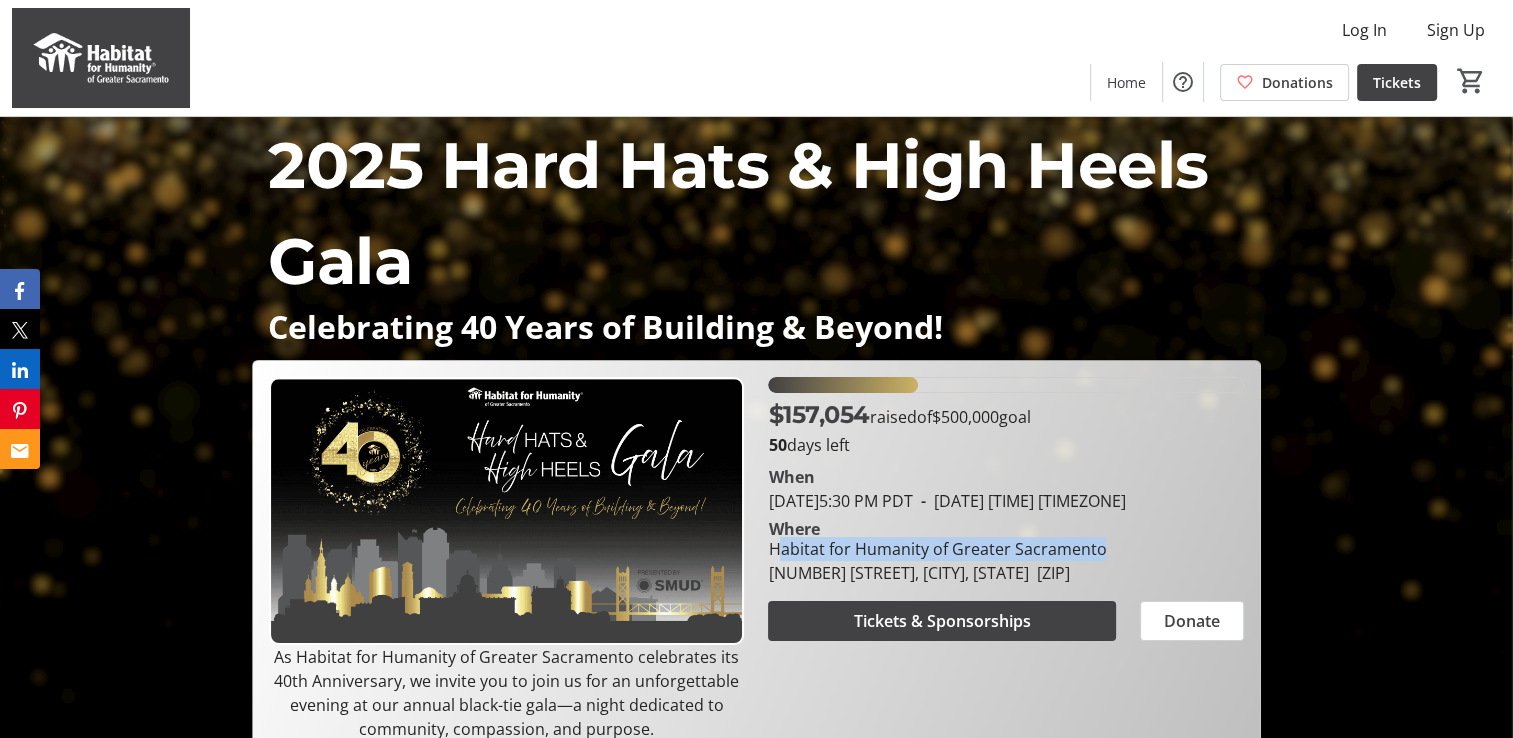 drag, startPoint x: 774, startPoint y: 573, endPoint x: 1114, endPoint y: 574, distance: 340.00146 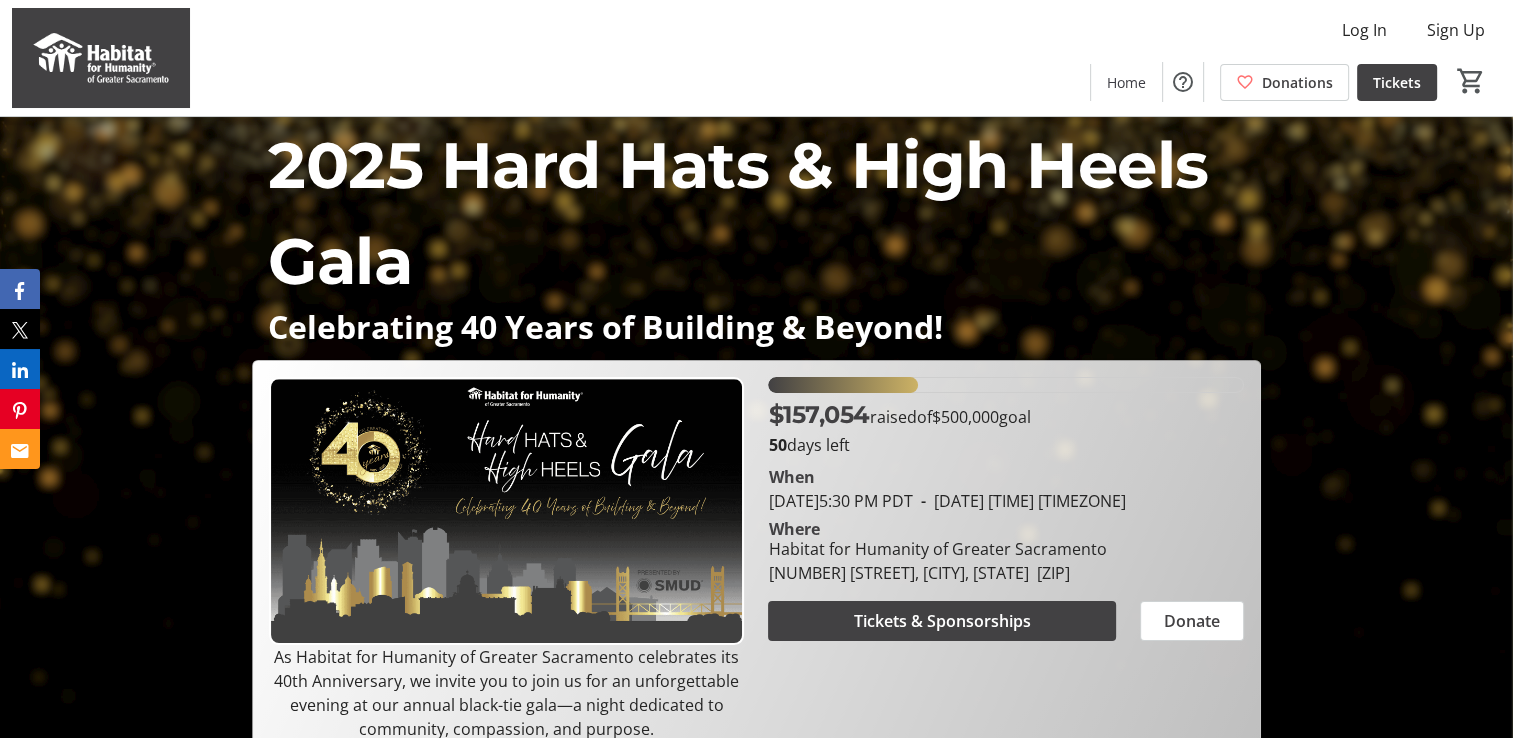 click on "[NUMBER] [STREET], [CITY], [STATE] [POSTAL_CODE]" at bounding box center [937, 573] 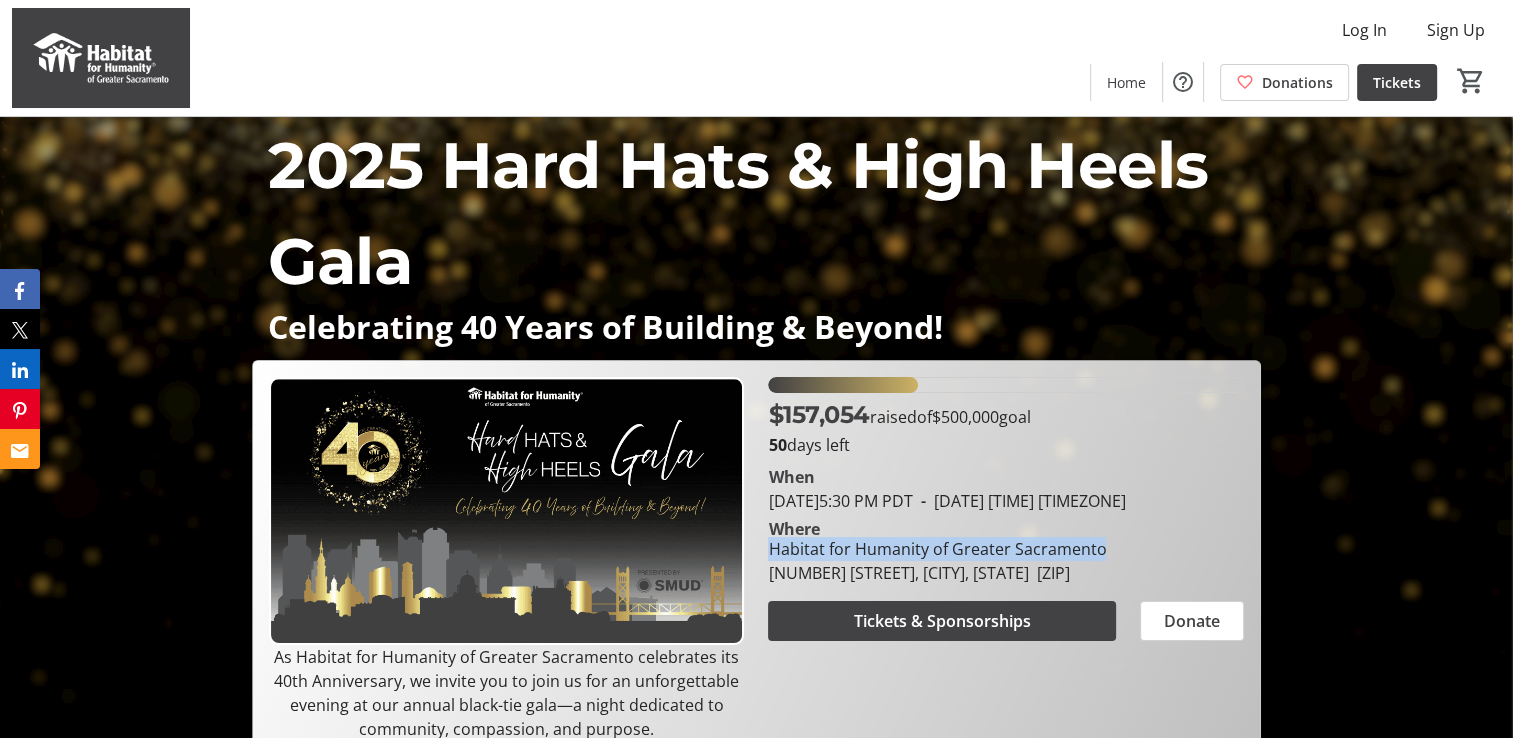drag, startPoint x: 766, startPoint y: 569, endPoint x: 1116, endPoint y: 566, distance: 350.01285 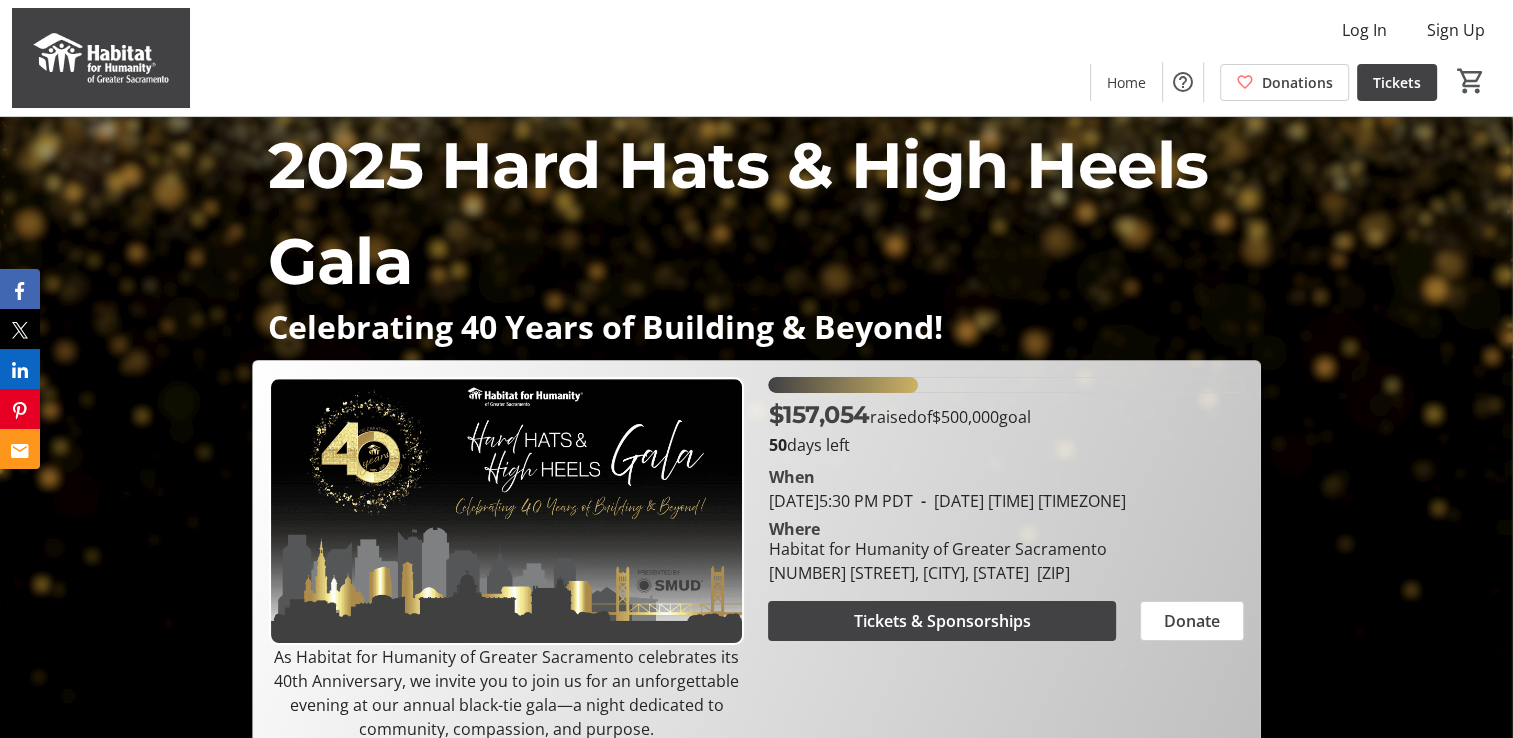 drag, startPoint x: 1070, startPoint y: 548, endPoint x: 1112, endPoint y: 555, distance: 42.579338 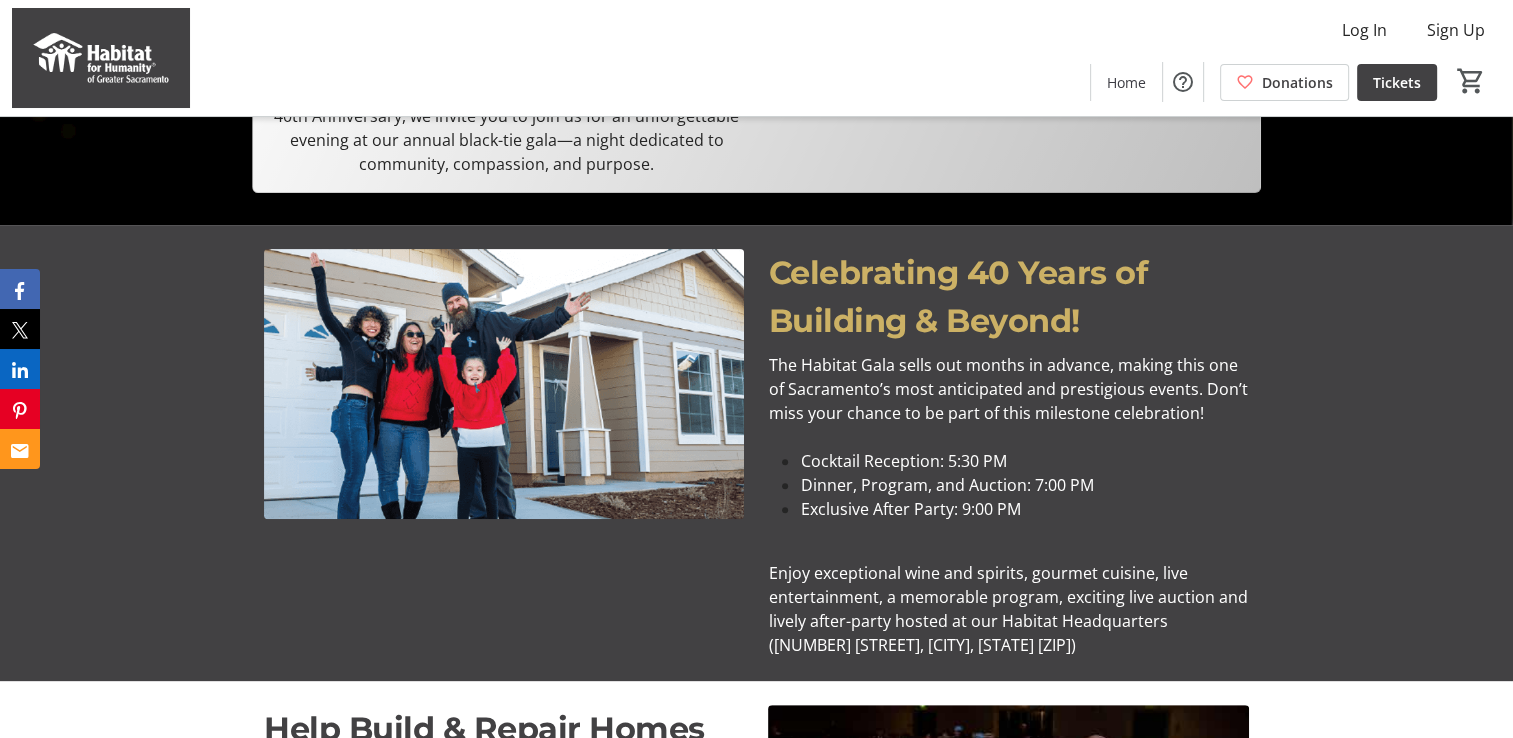 scroll, scrollTop: 600, scrollLeft: 0, axis: vertical 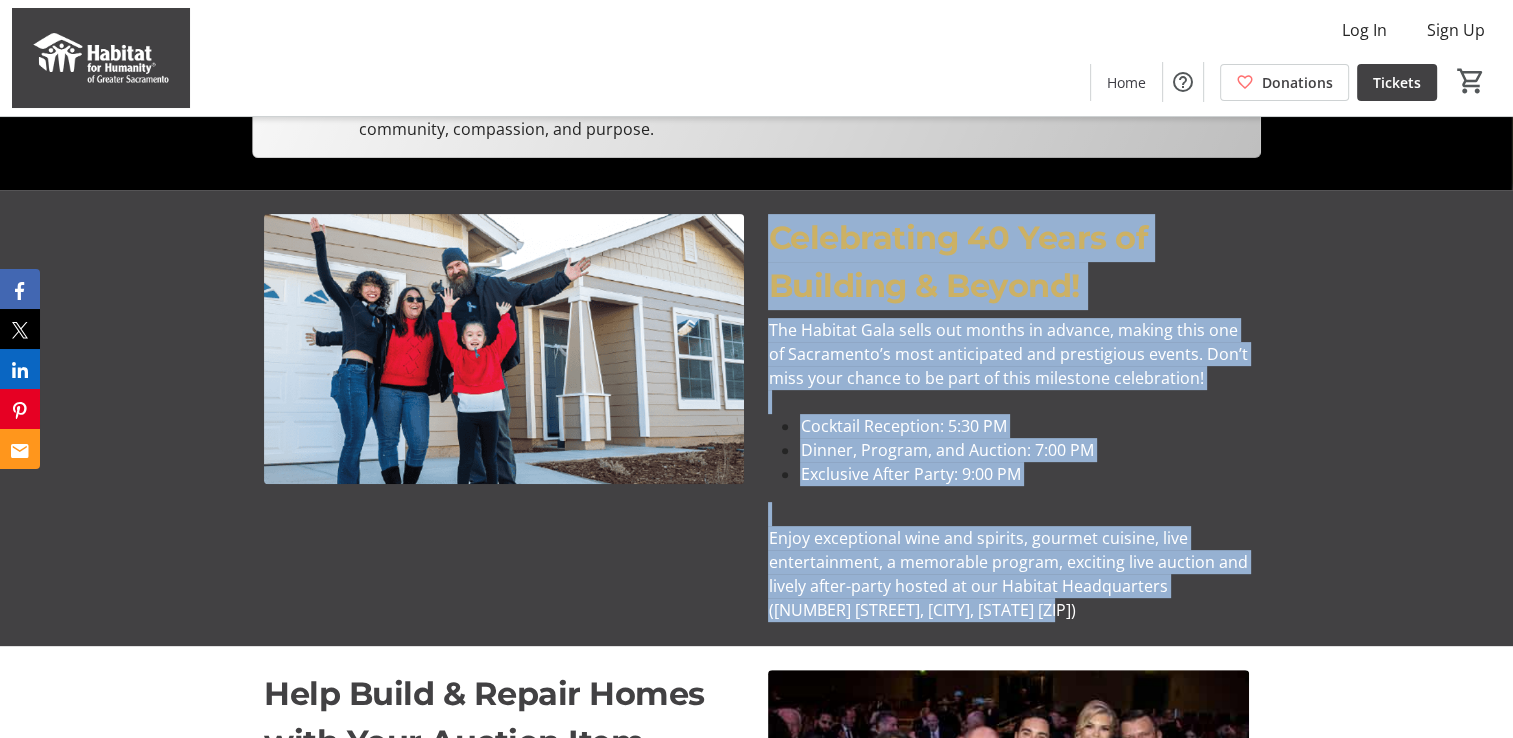 drag, startPoint x: 776, startPoint y: 241, endPoint x: 1148, endPoint y: 610, distance: 523.9704 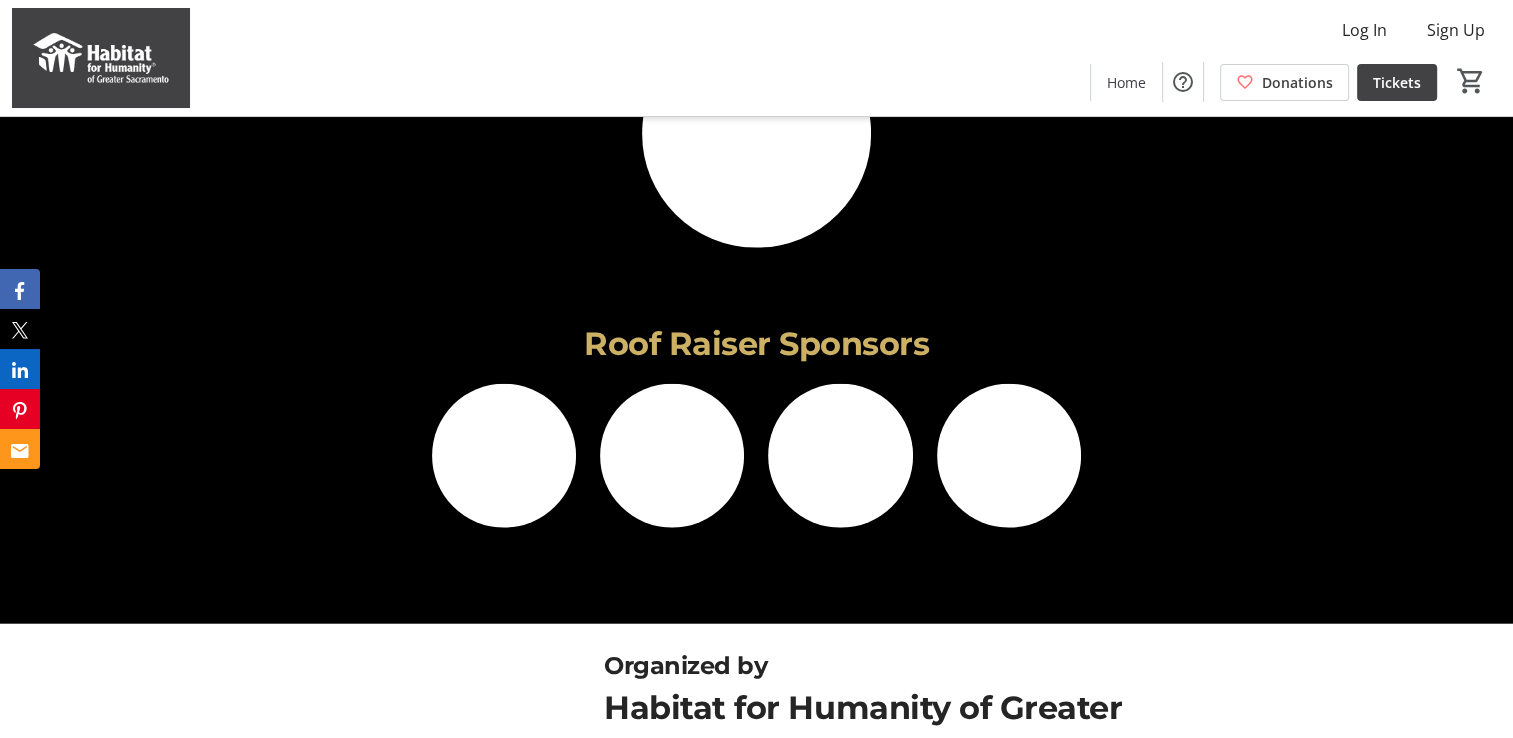 scroll, scrollTop: 4930, scrollLeft: 0, axis: vertical 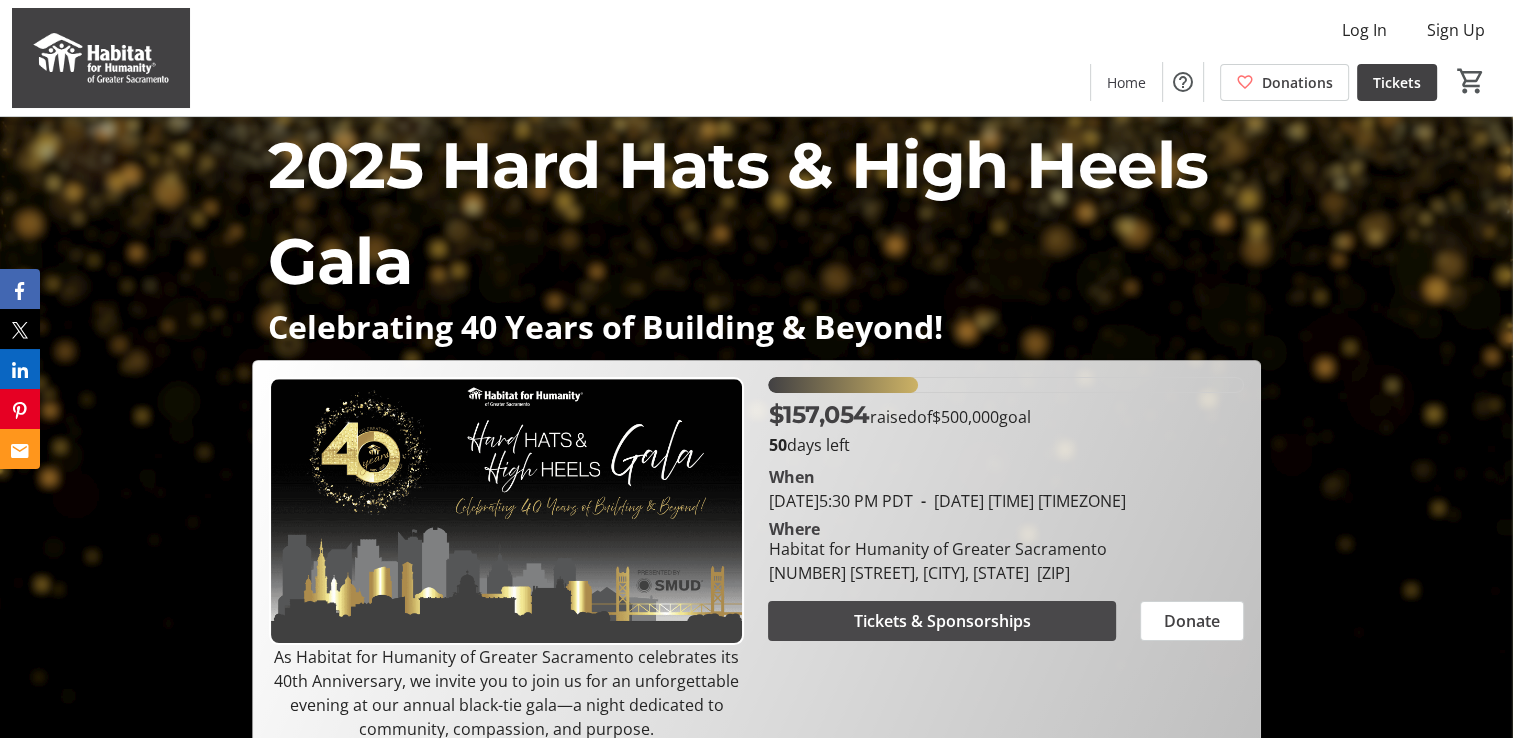 click on "Tickets & Sponsorships" at bounding box center [942, 621] 